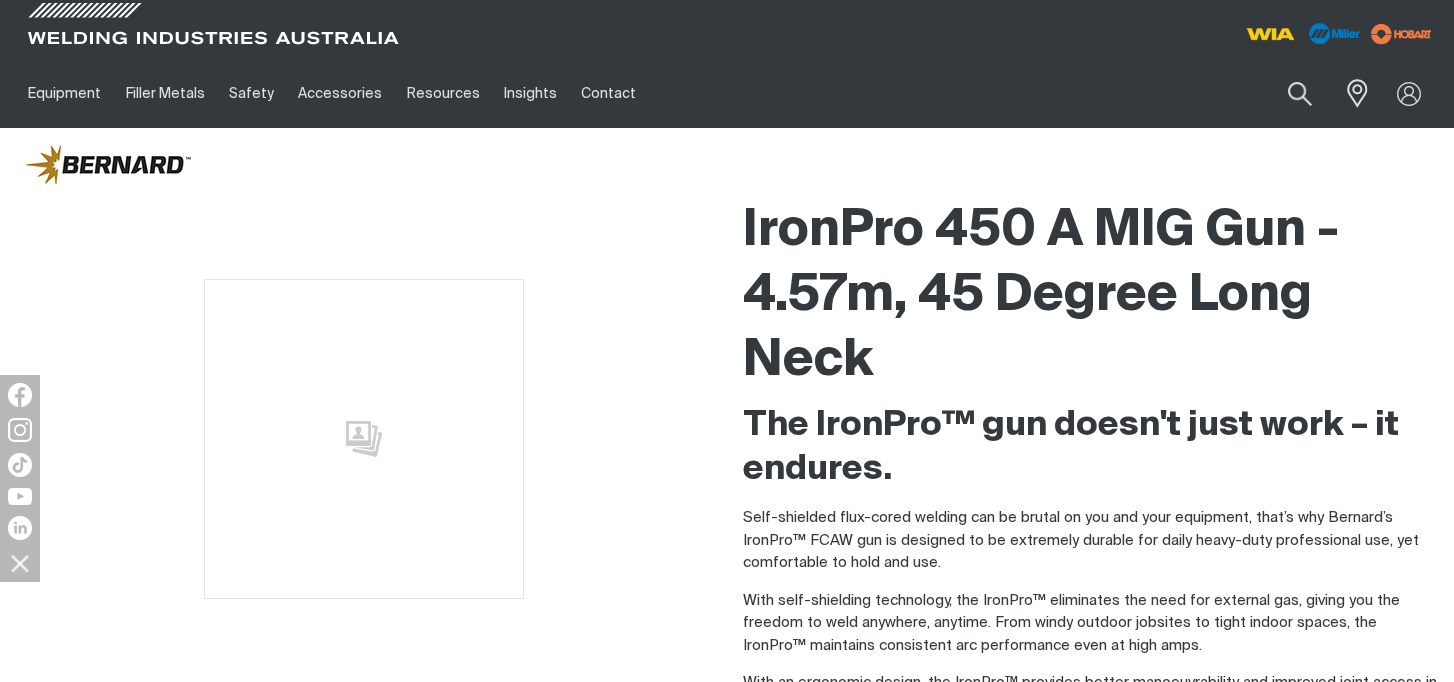 scroll, scrollTop: 0, scrollLeft: 0, axis: both 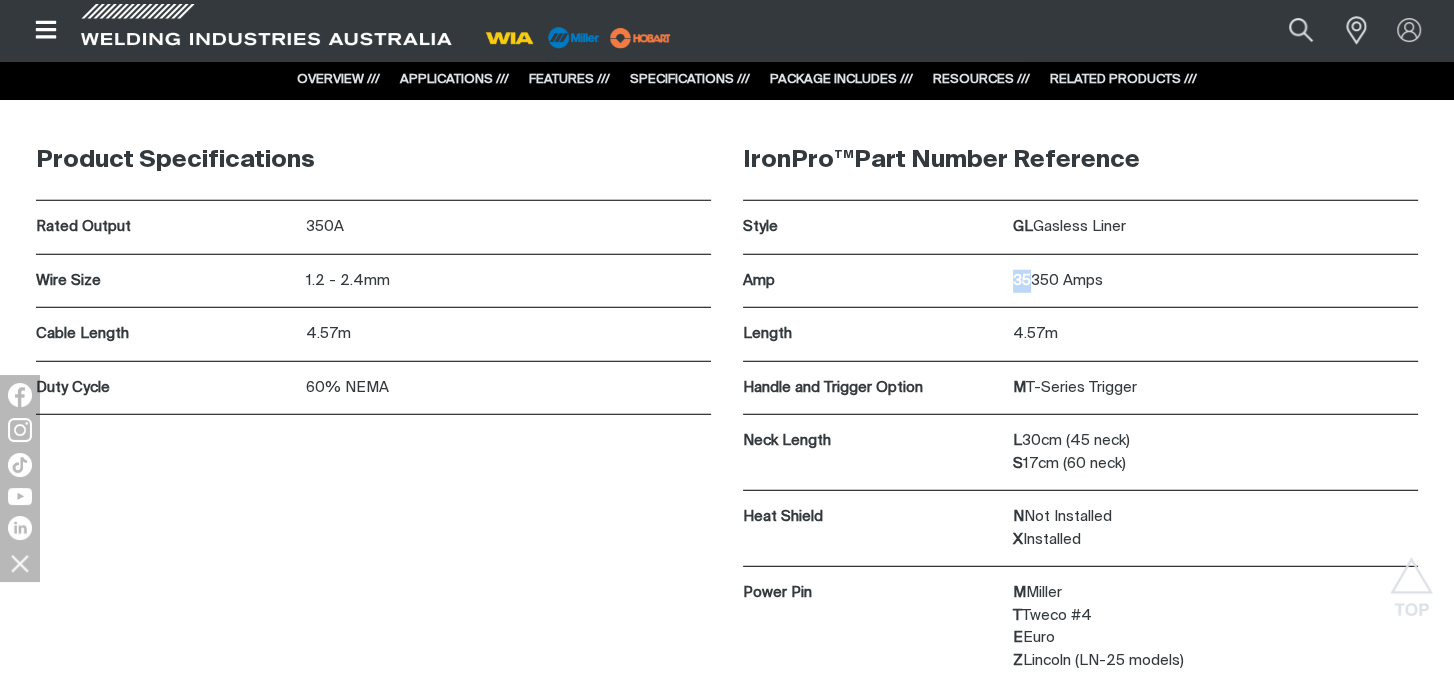 drag, startPoint x: 1029, startPoint y: 272, endPoint x: 1001, endPoint y: 275, distance: 28.160255 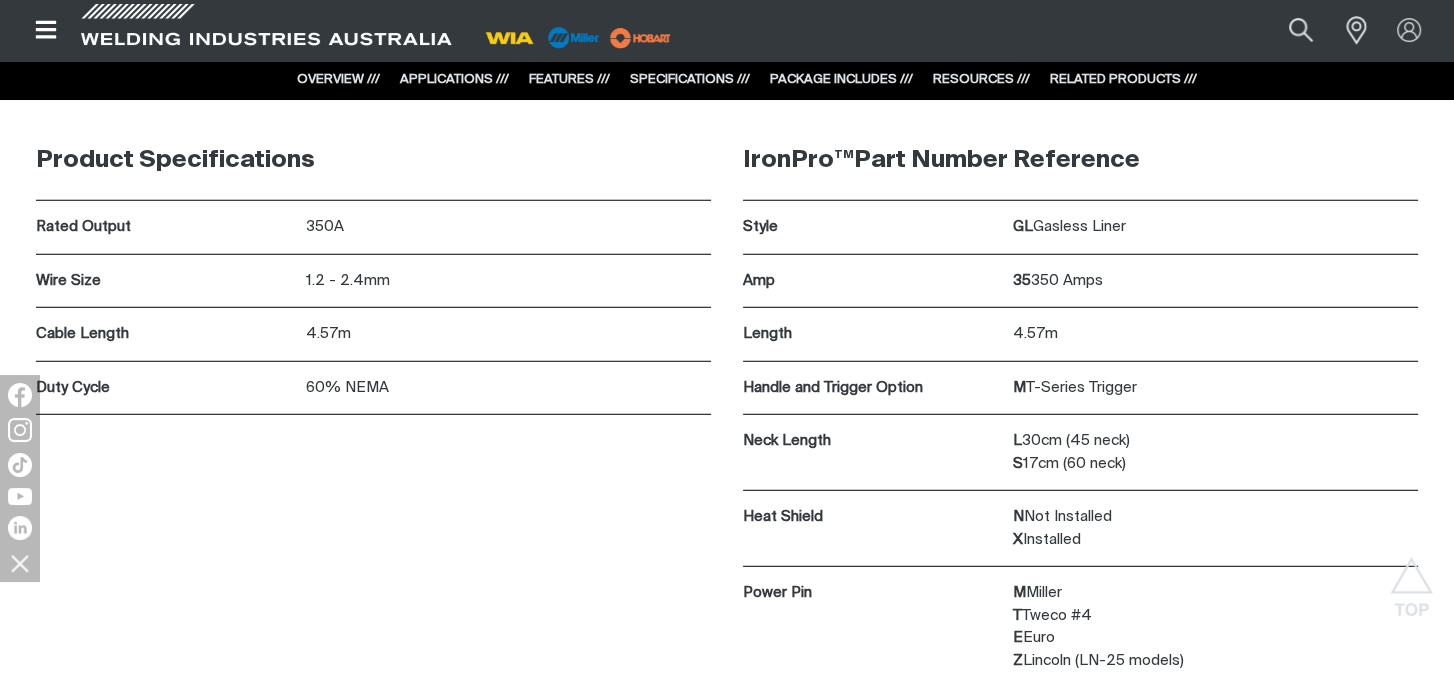 drag, startPoint x: 1001, startPoint y: 275, endPoint x: 1049, endPoint y: 372, distance: 108.226616 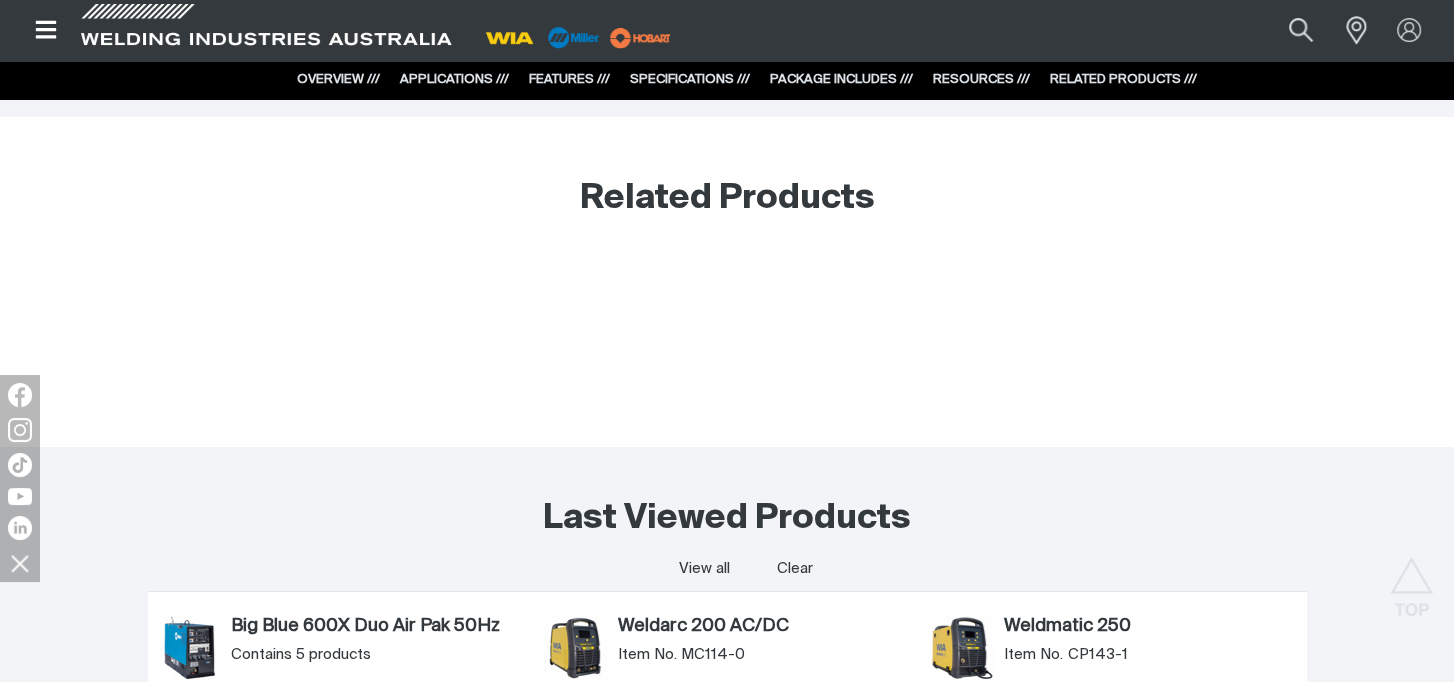 scroll, scrollTop: 8500, scrollLeft: 0, axis: vertical 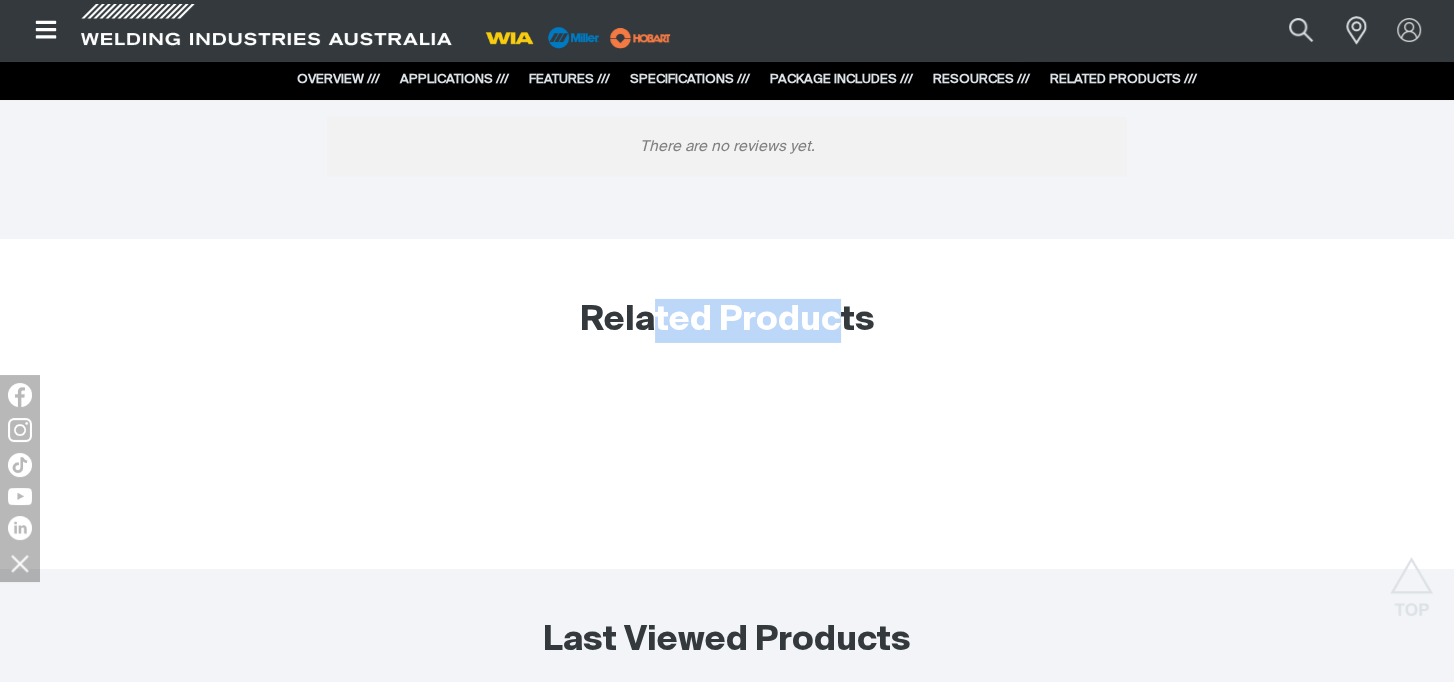 drag, startPoint x: 651, startPoint y: 378, endPoint x: 831, endPoint y: 526, distance: 233.03218 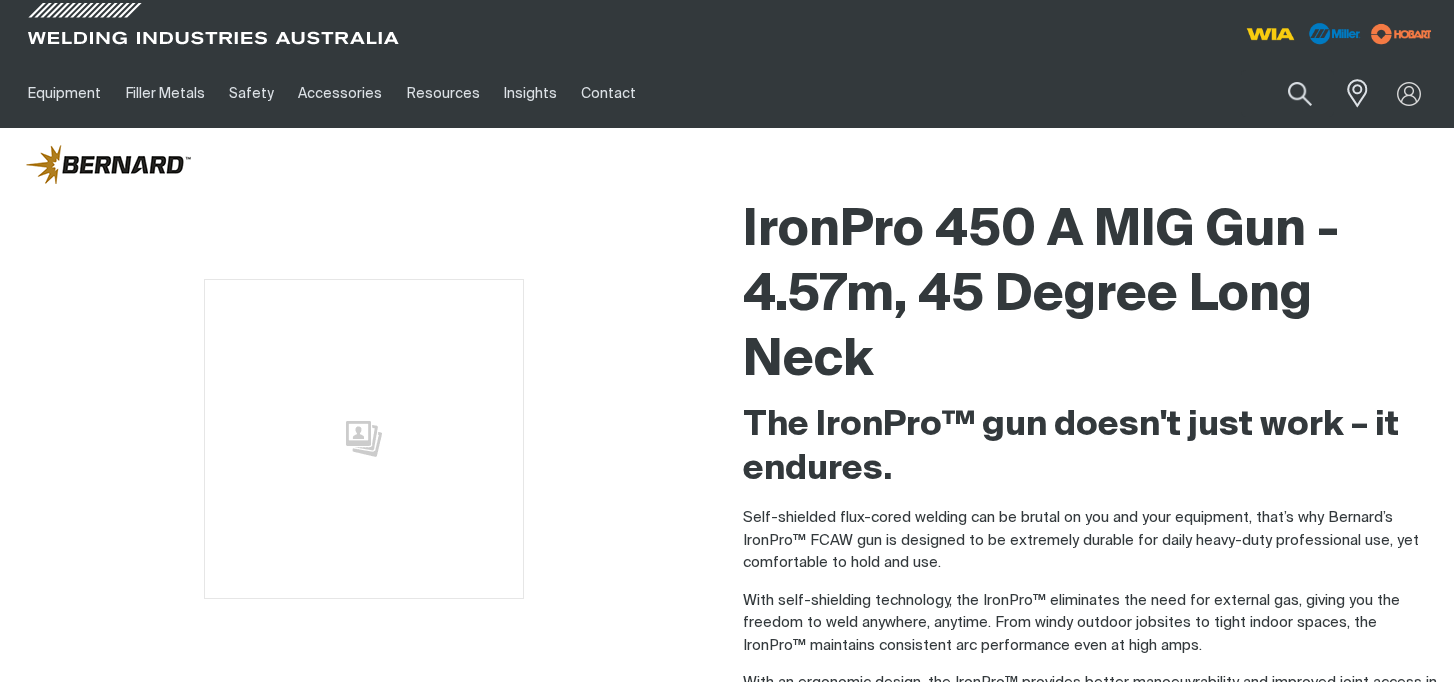 scroll, scrollTop: 0, scrollLeft: 0, axis: both 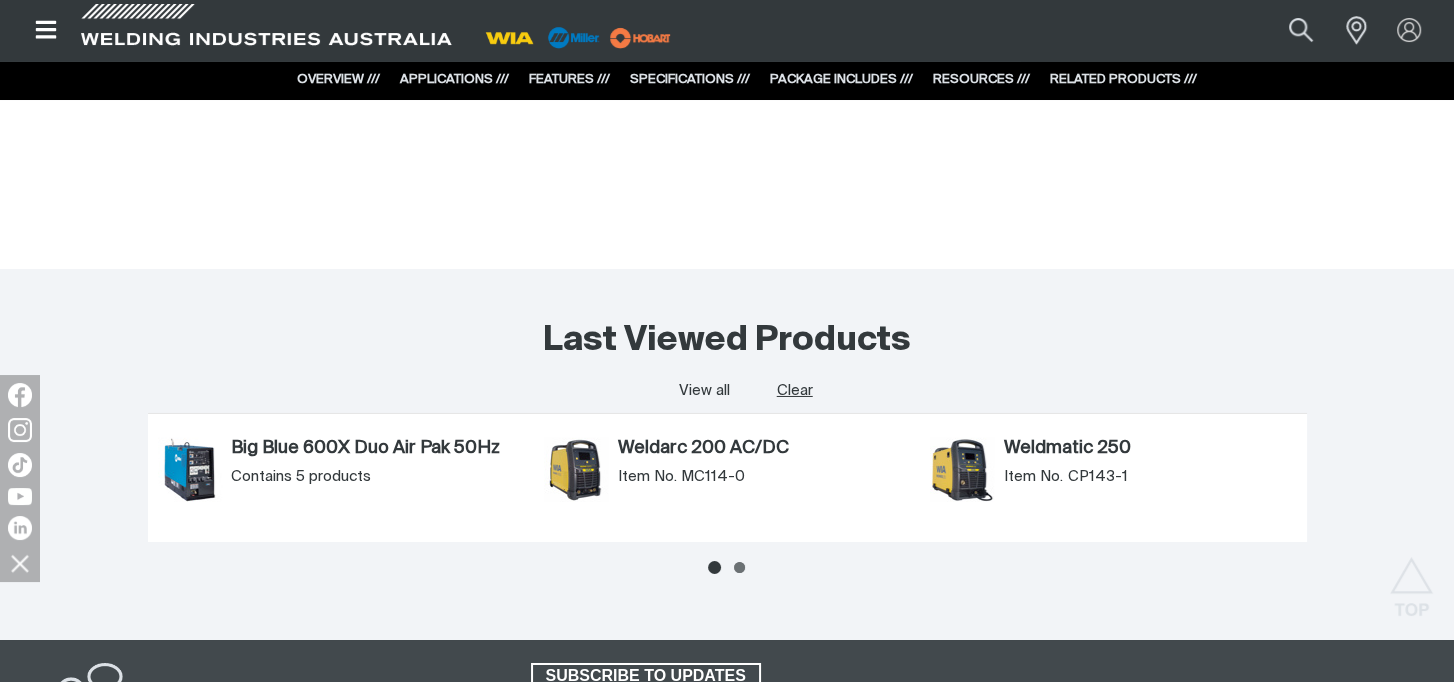 click on "Clear" at bounding box center (794, 390) 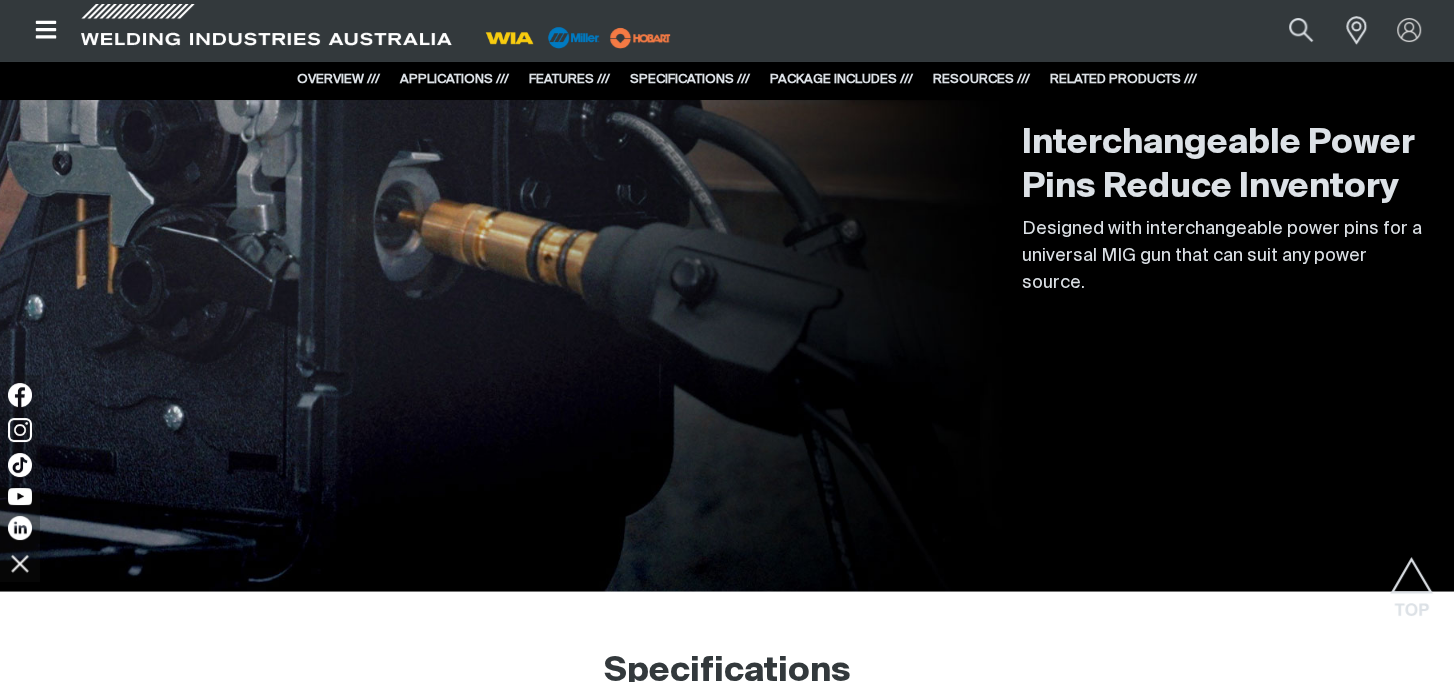 scroll, scrollTop: 6300, scrollLeft: 0, axis: vertical 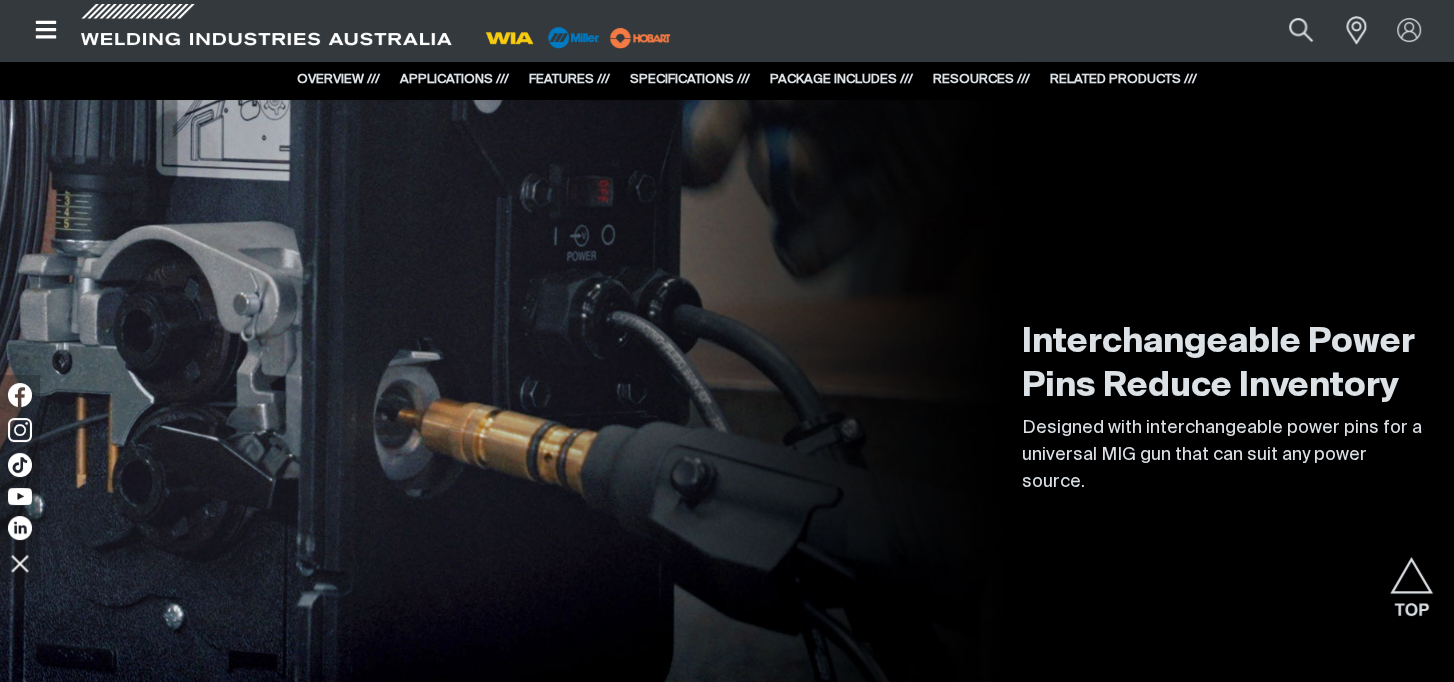 drag, startPoint x: 0, startPoint y: 0, endPoint x: 847, endPoint y: 272, distance: 889.6027 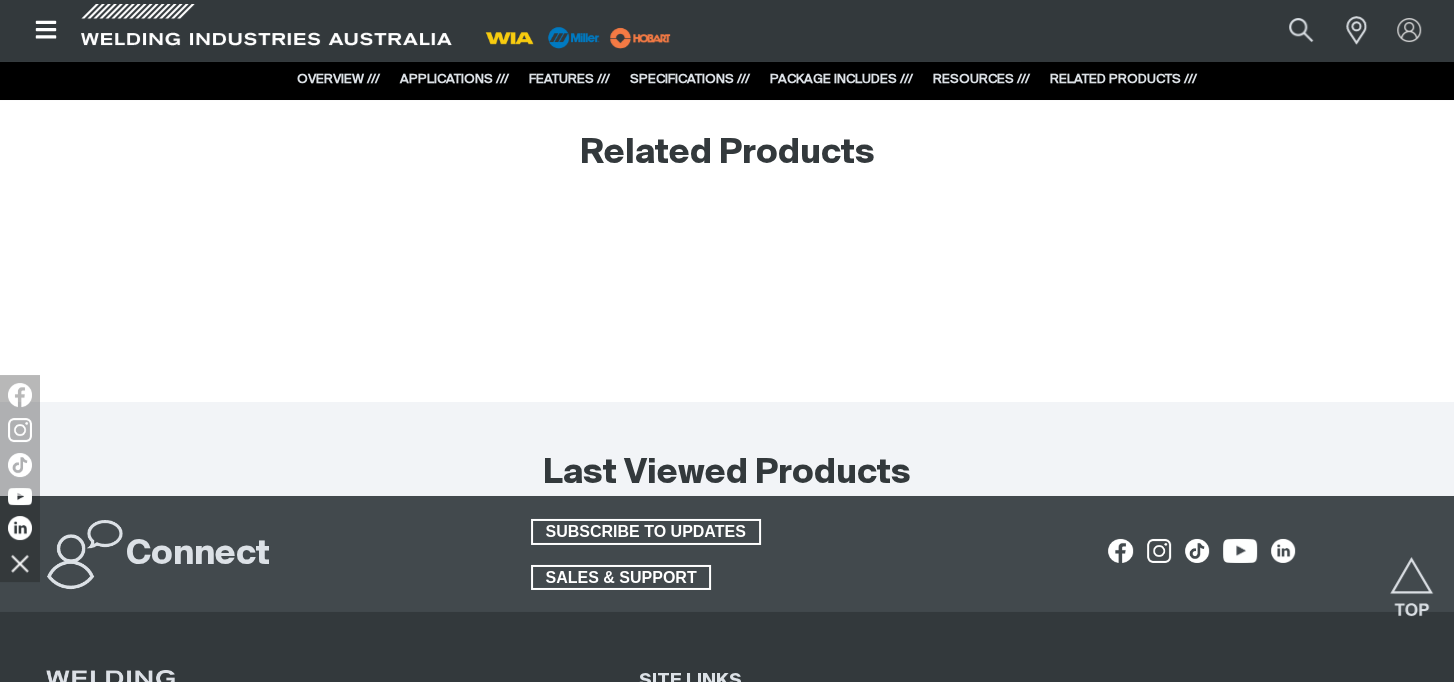 scroll, scrollTop: 8708, scrollLeft: 0, axis: vertical 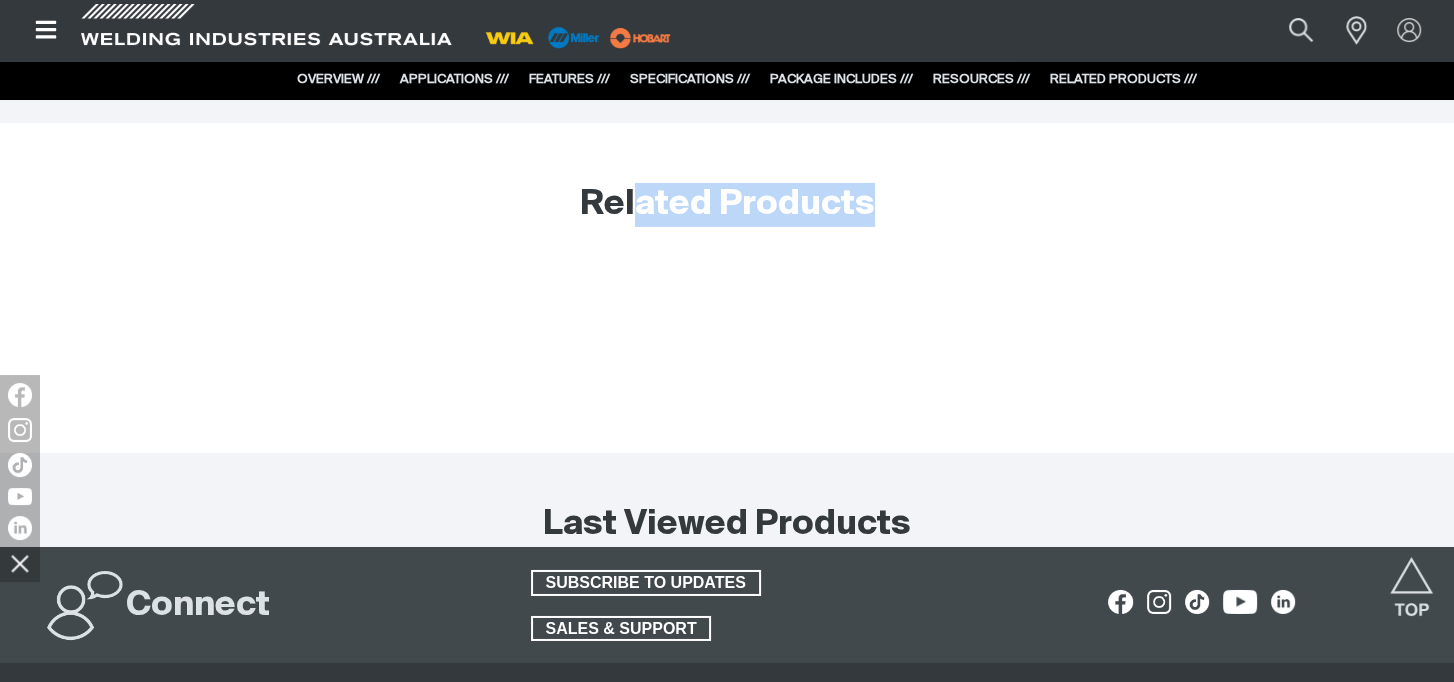 drag, startPoint x: 635, startPoint y: 334, endPoint x: 846, endPoint y: 437, distance: 234.79779 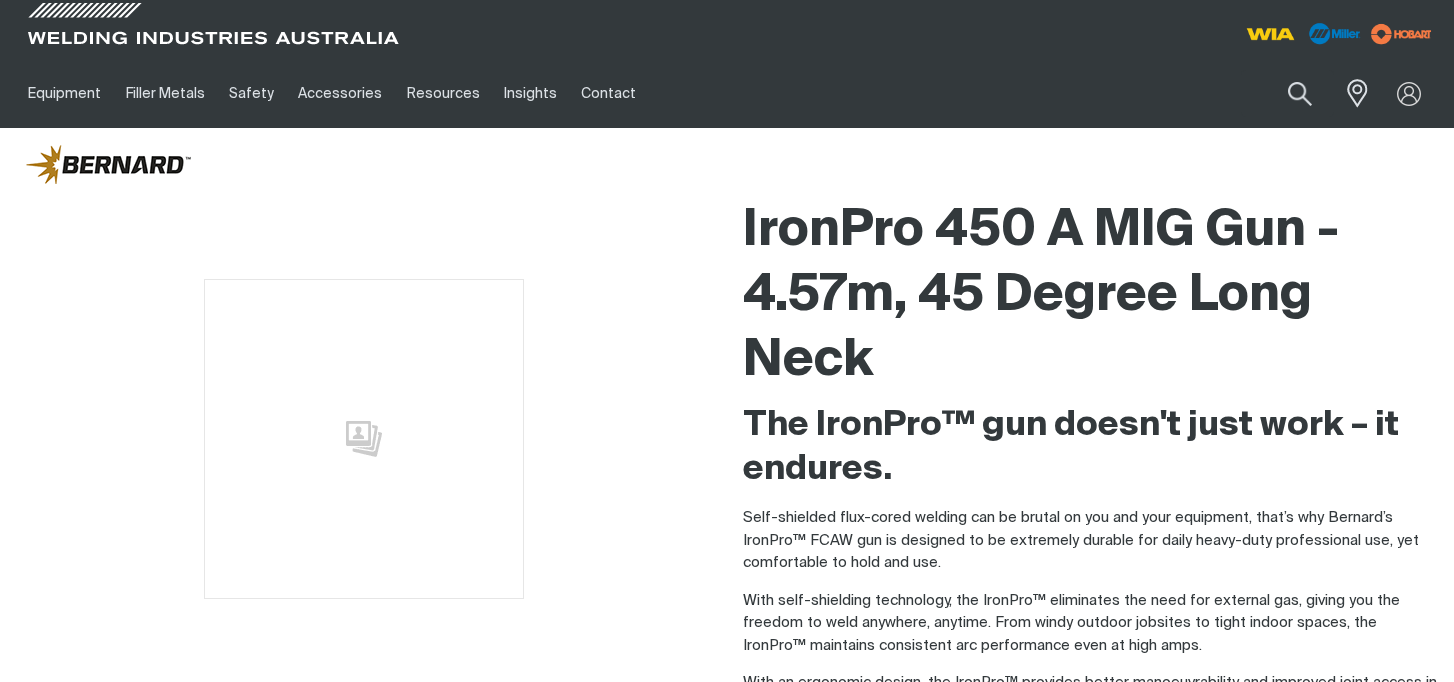 scroll, scrollTop: 0, scrollLeft: 0, axis: both 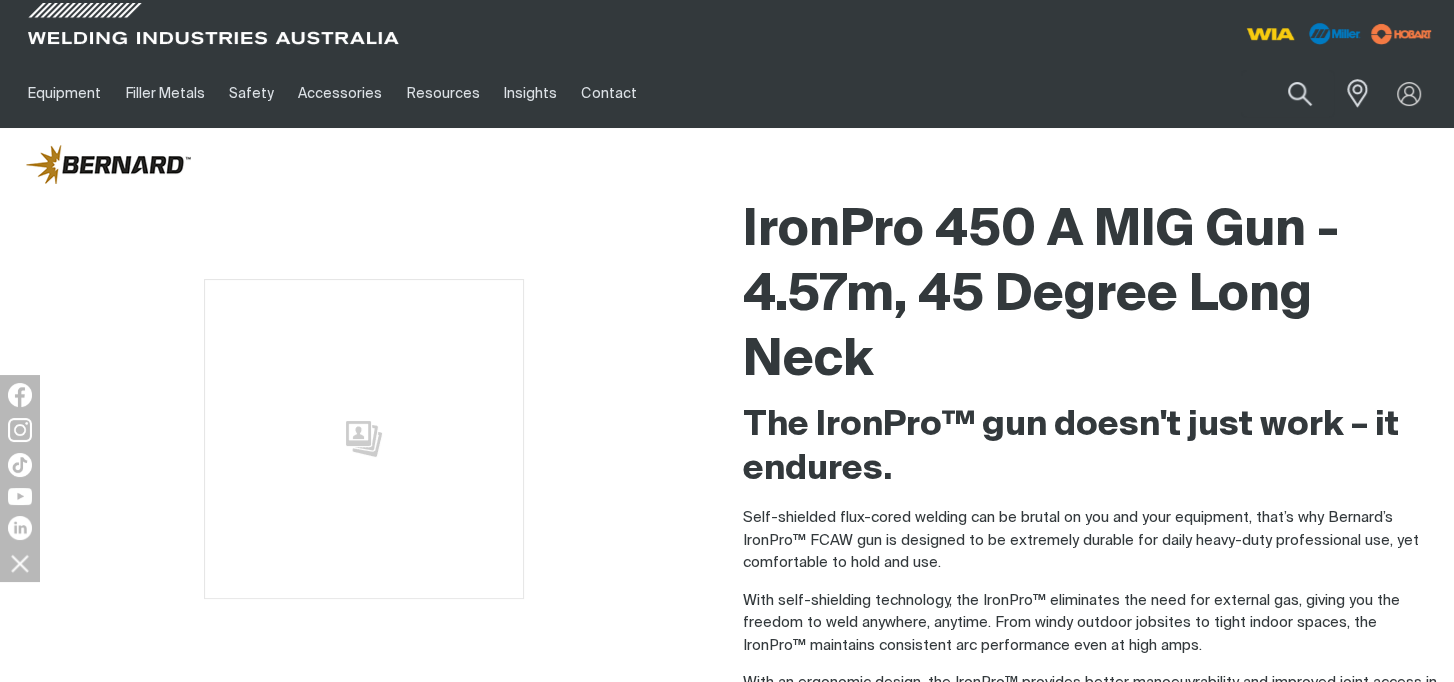 click at bounding box center [363, 439] 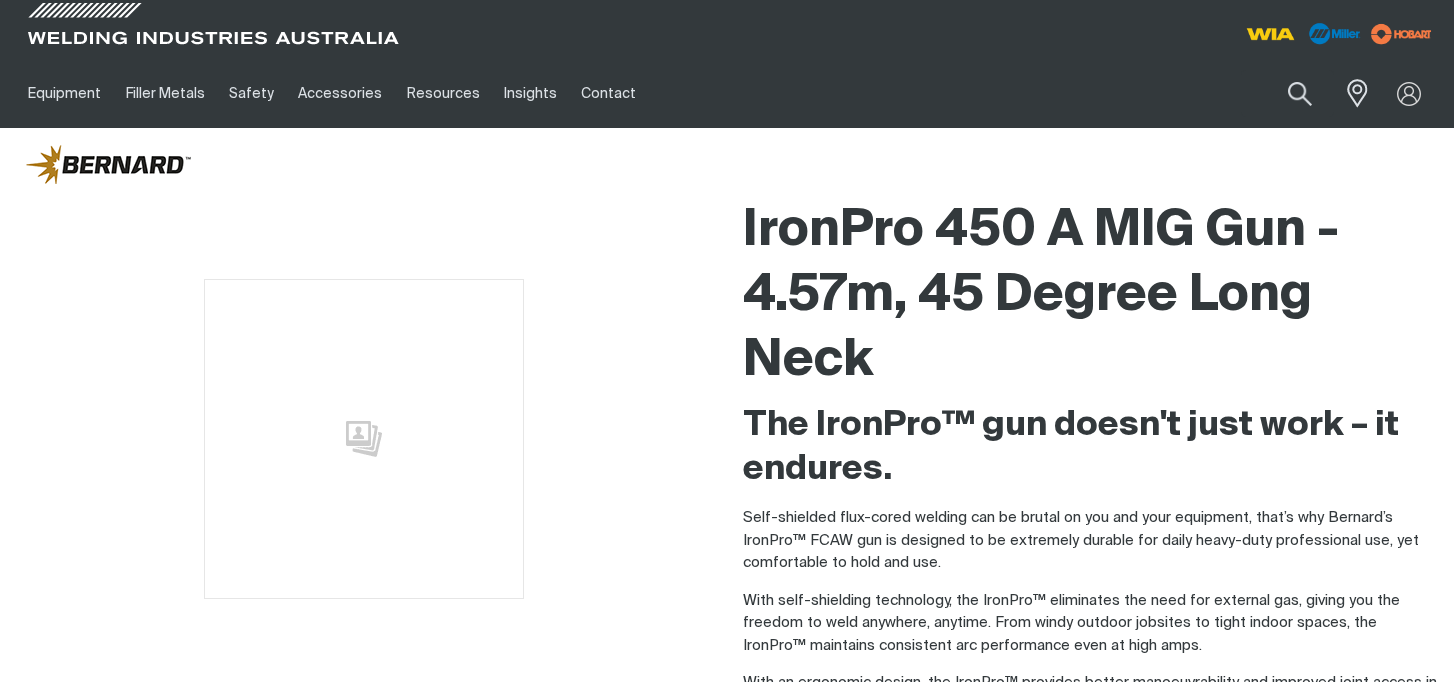 scroll, scrollTop: 0, scrollLeft: 0, axis: both 